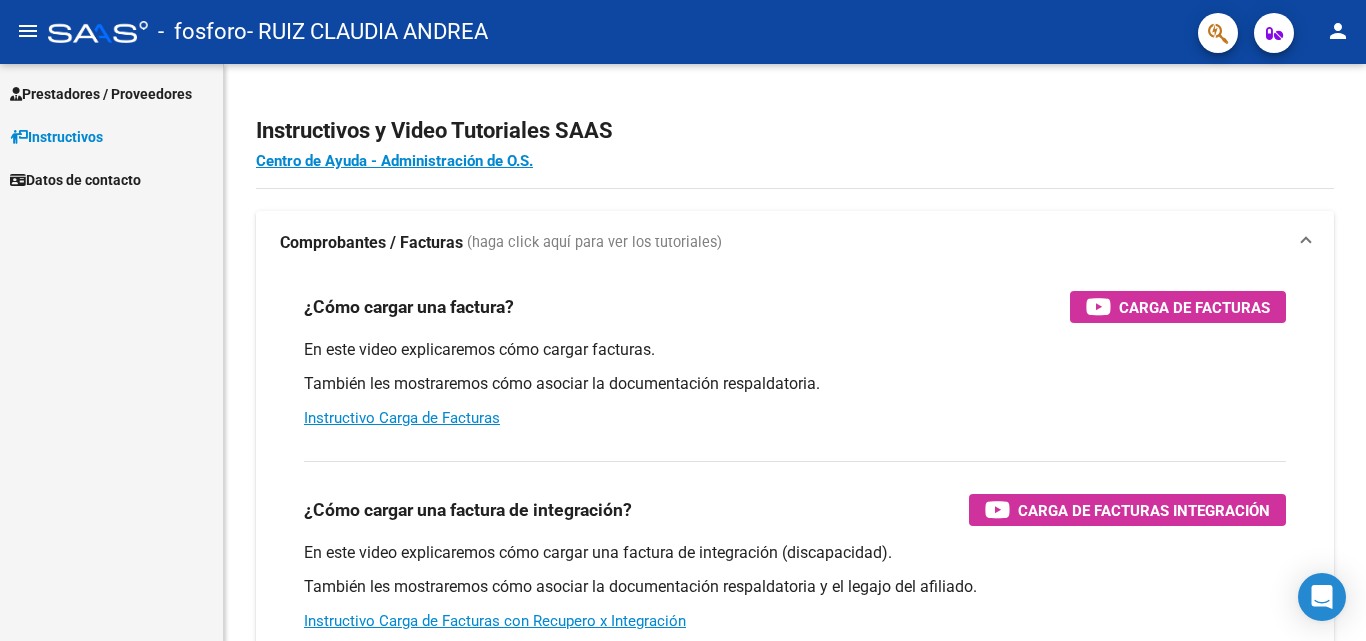 scroll, scrollTop: 0, scrollLeft: 0, axis: both 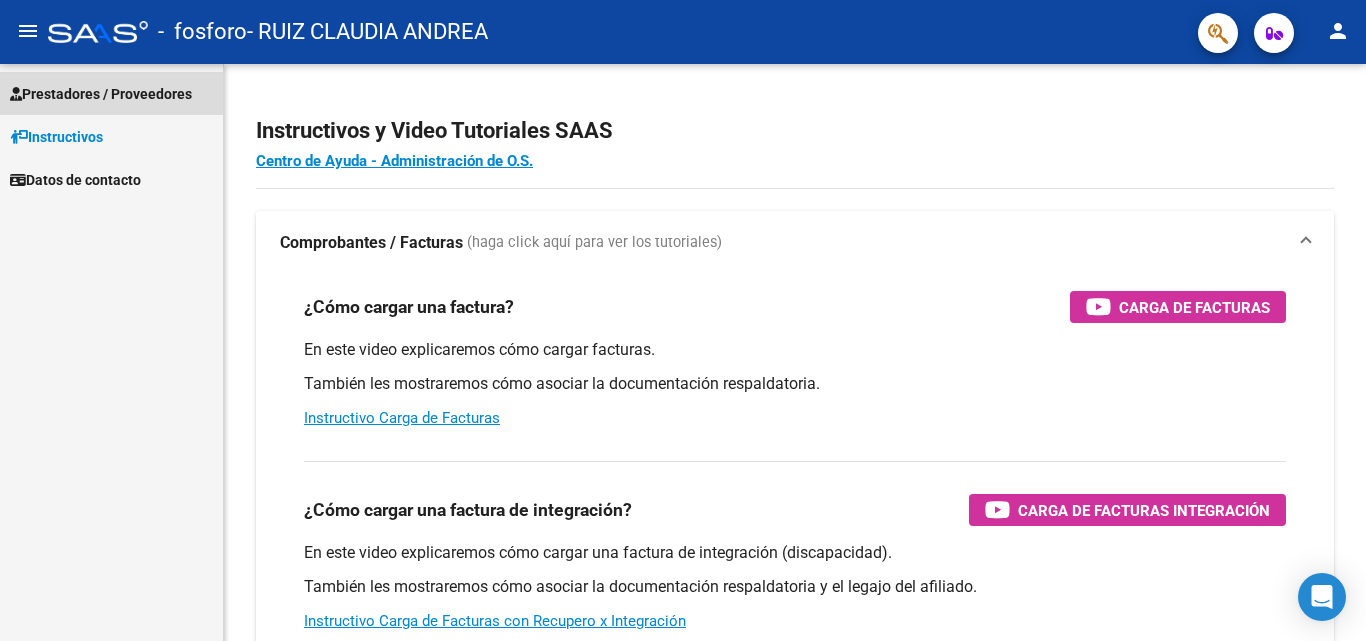 click on "Prestadores / Proveedores" at bounding box center (101, 94) 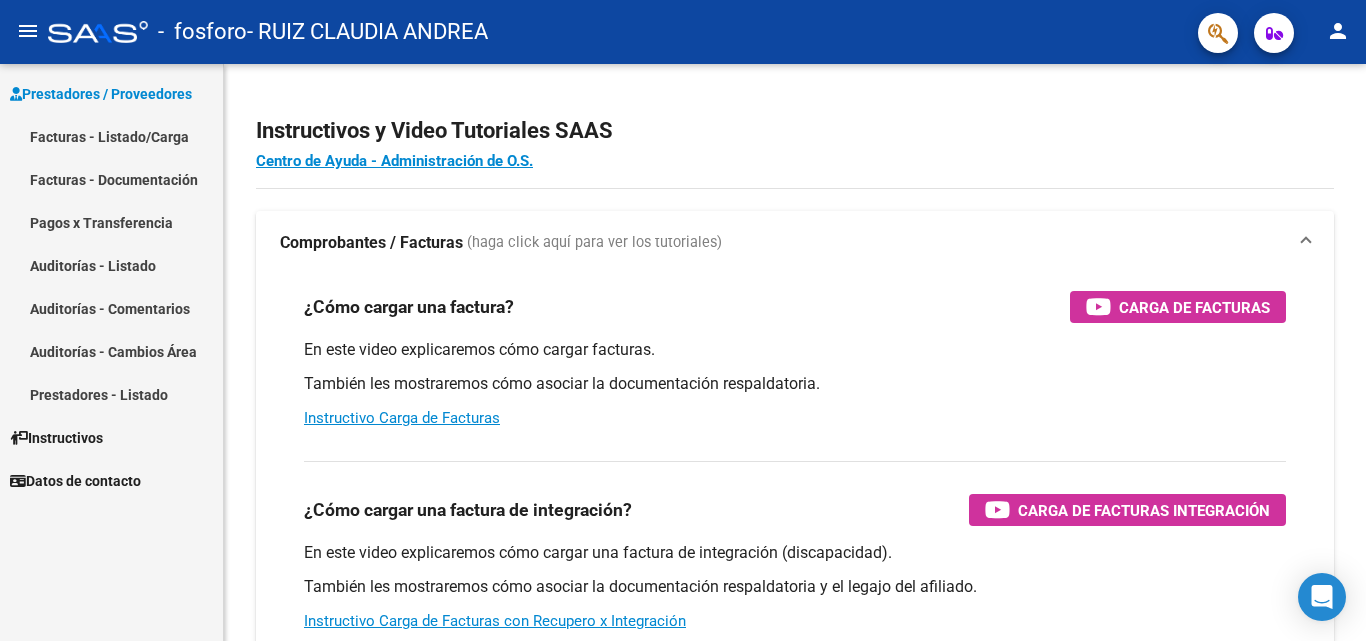 click on "Facturas - Listado/Carga" at bounding box center (111, 136) 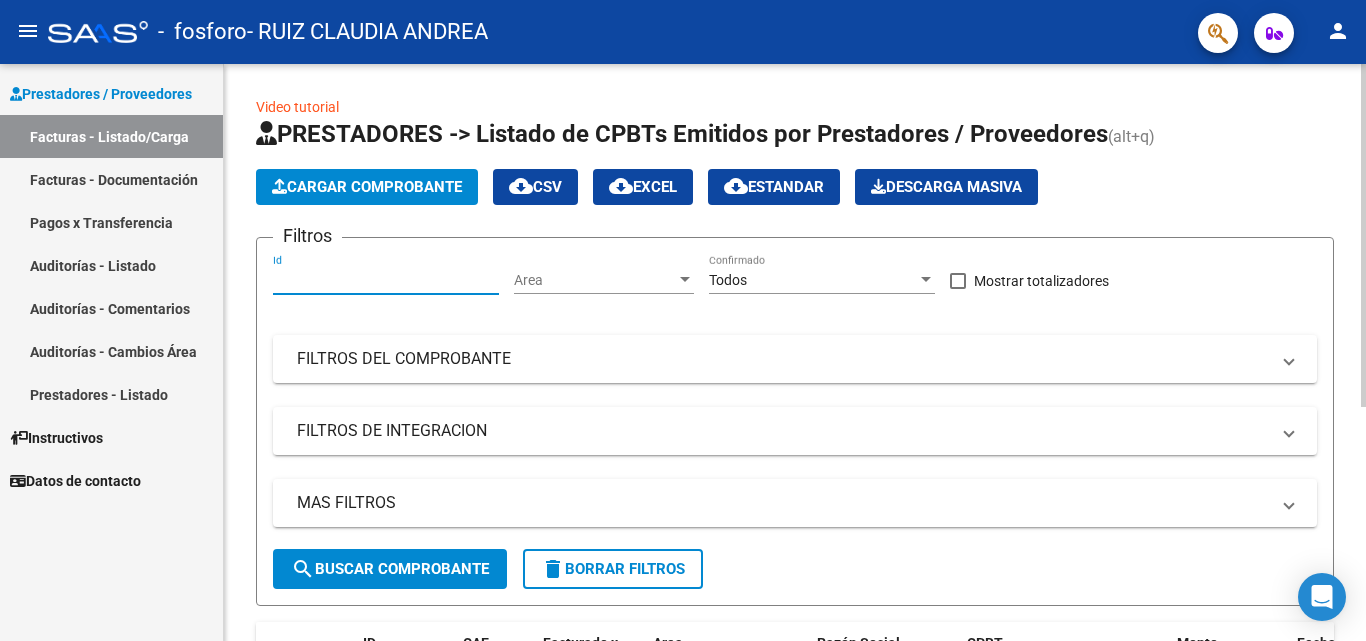 click on "Id" at bounding box center [386, 280] 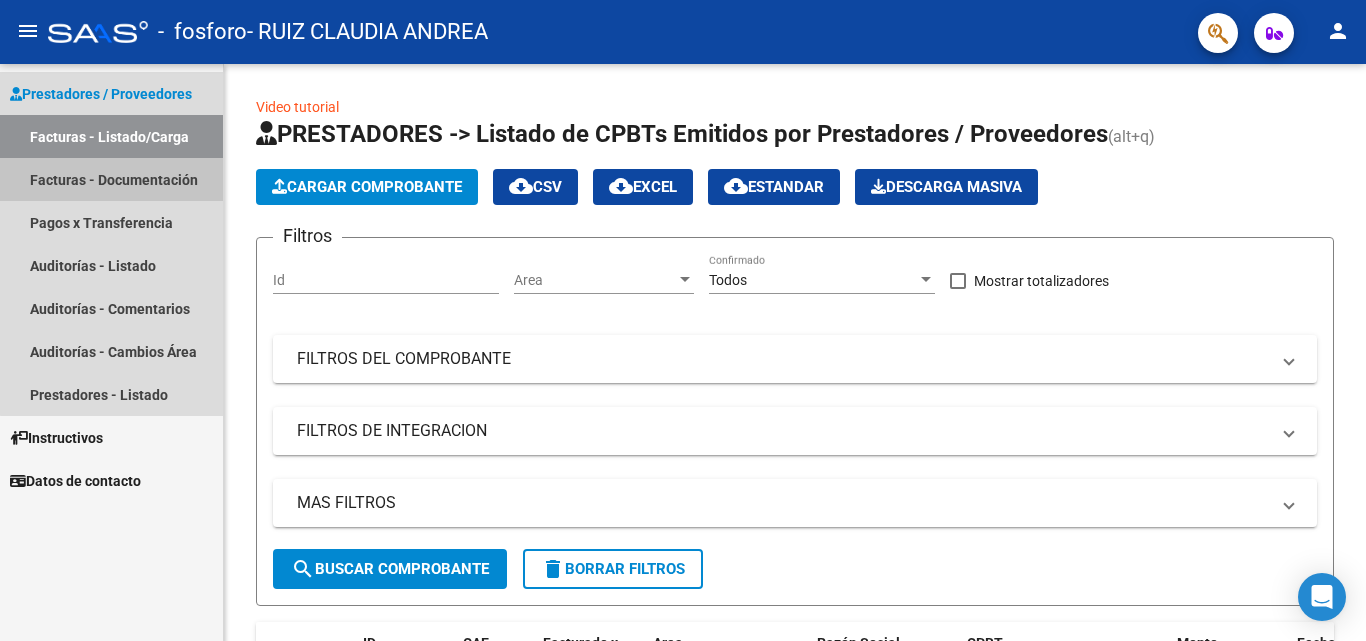 click on "Facturas - Documentación" at bounding box center (111, 179) 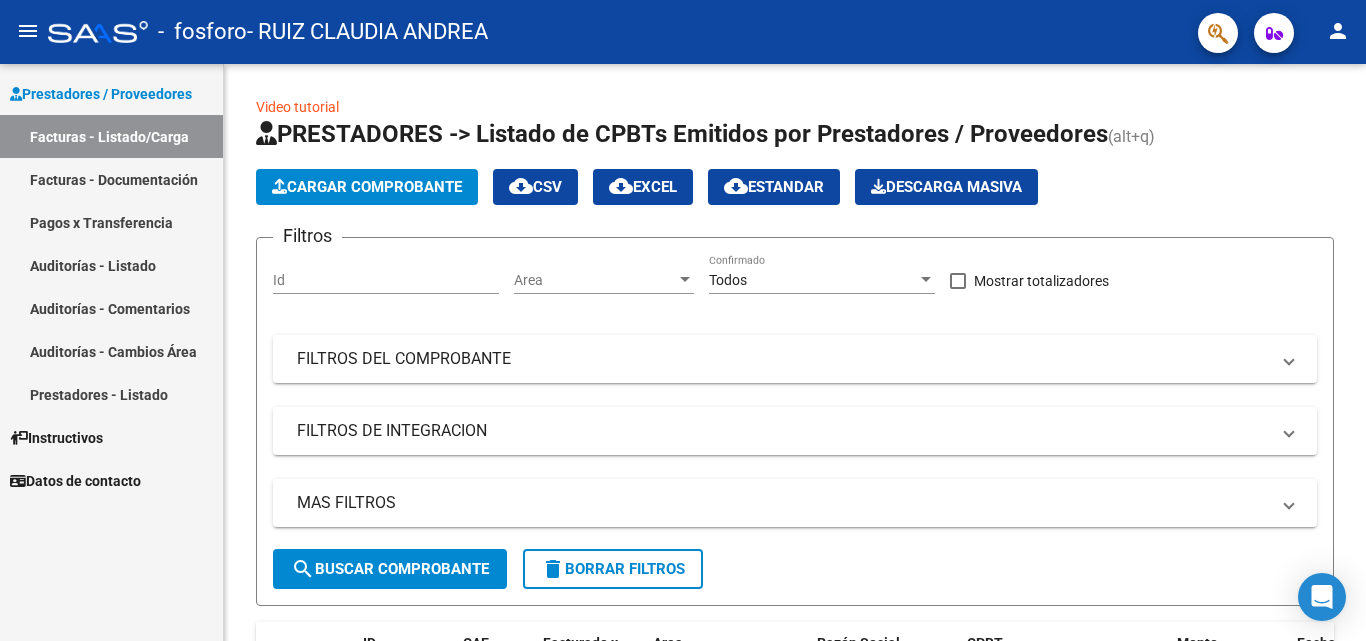 click on "Prestadores / Proveedores" at bounding box center [101, 94] 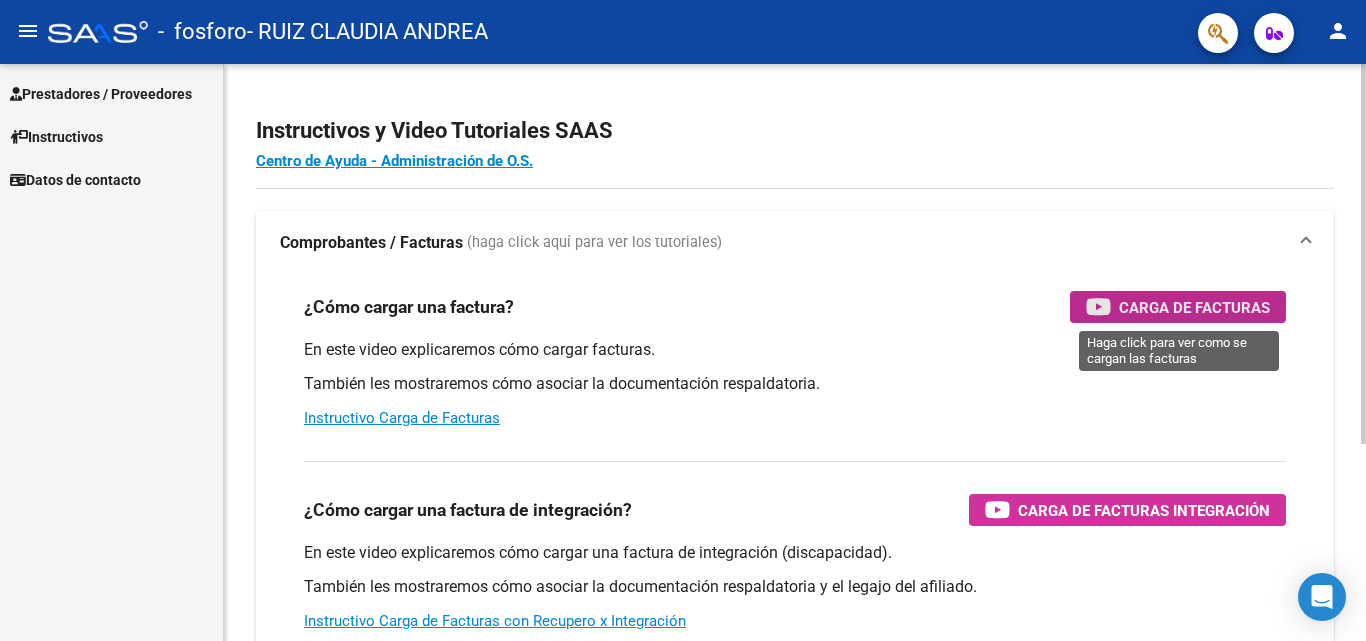 click on "Carga de Facturas" at bounding box center [1194, 307] 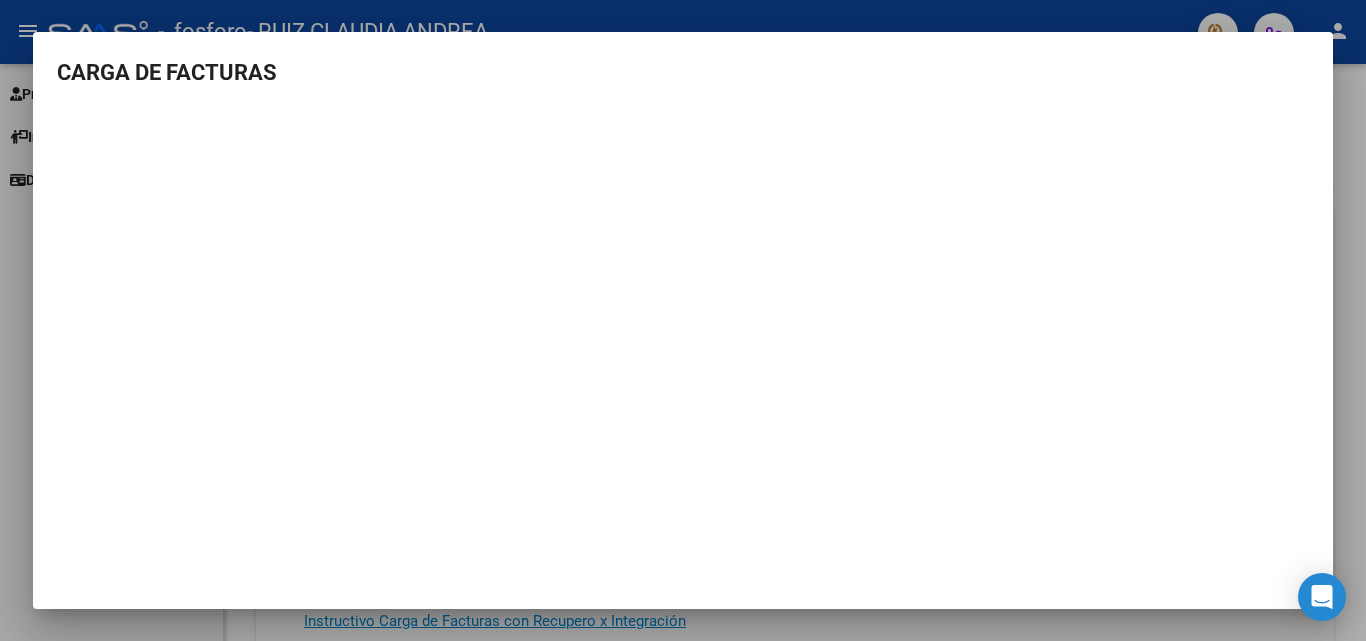 click at bounding box center (683, 320) 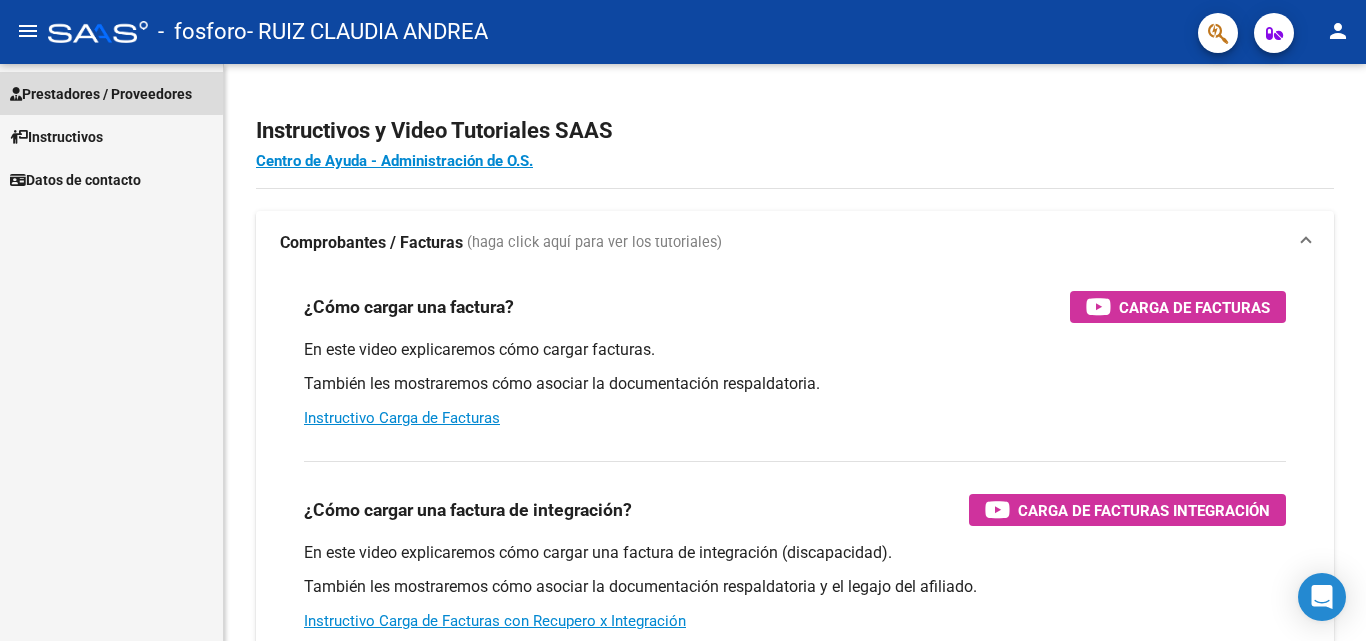click on "Prestadores / Proveedores" at bounding box center (101, 94) 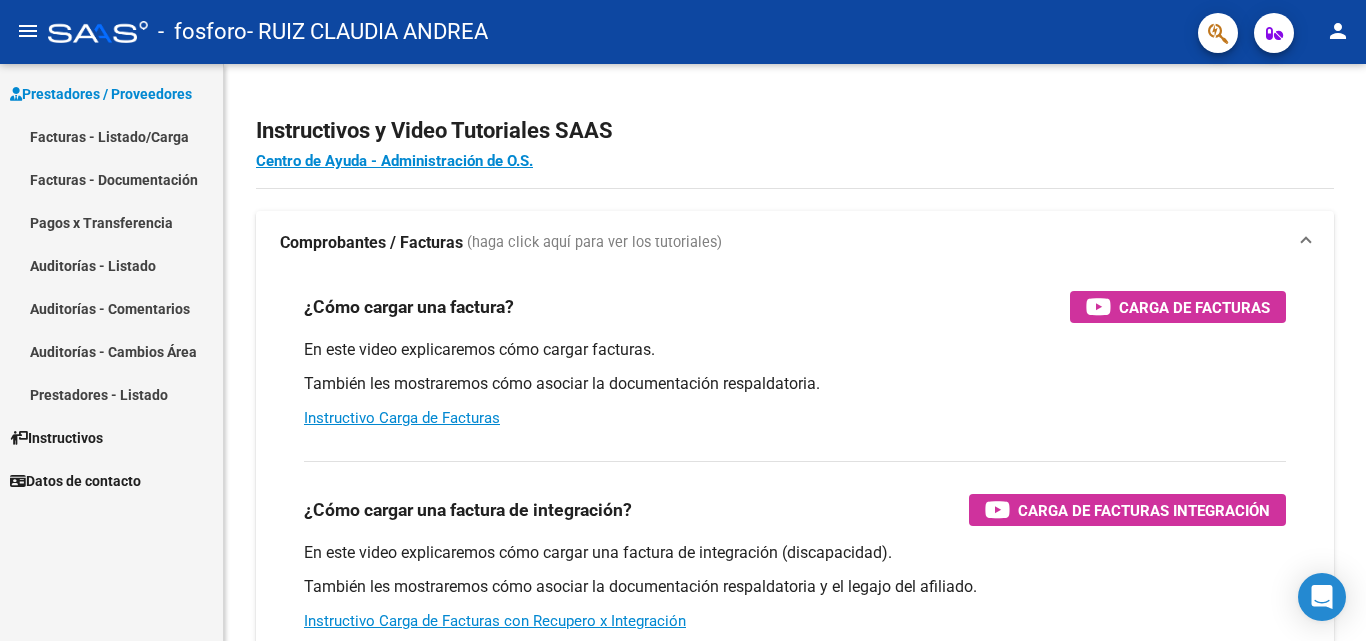 click on "Facturas - Listado/Carga" at bounding box center (111, 136) 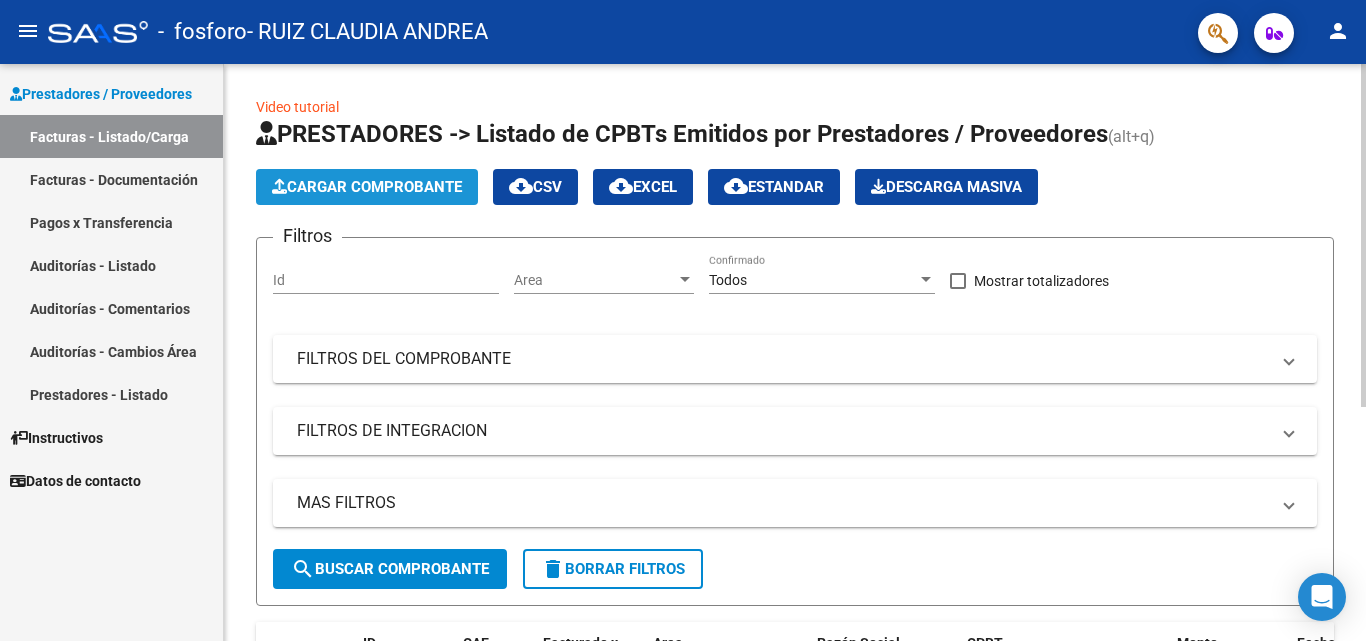 click on "Cargar Comprobante" 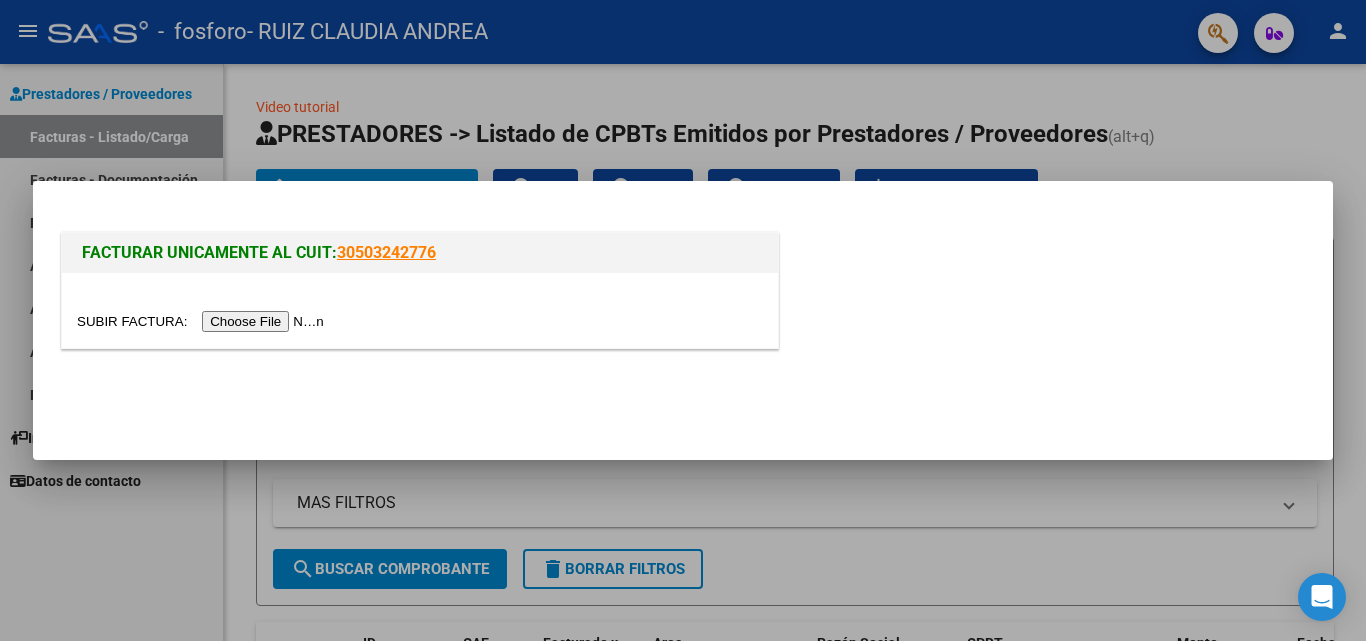 click at bounding box center (203, 321) 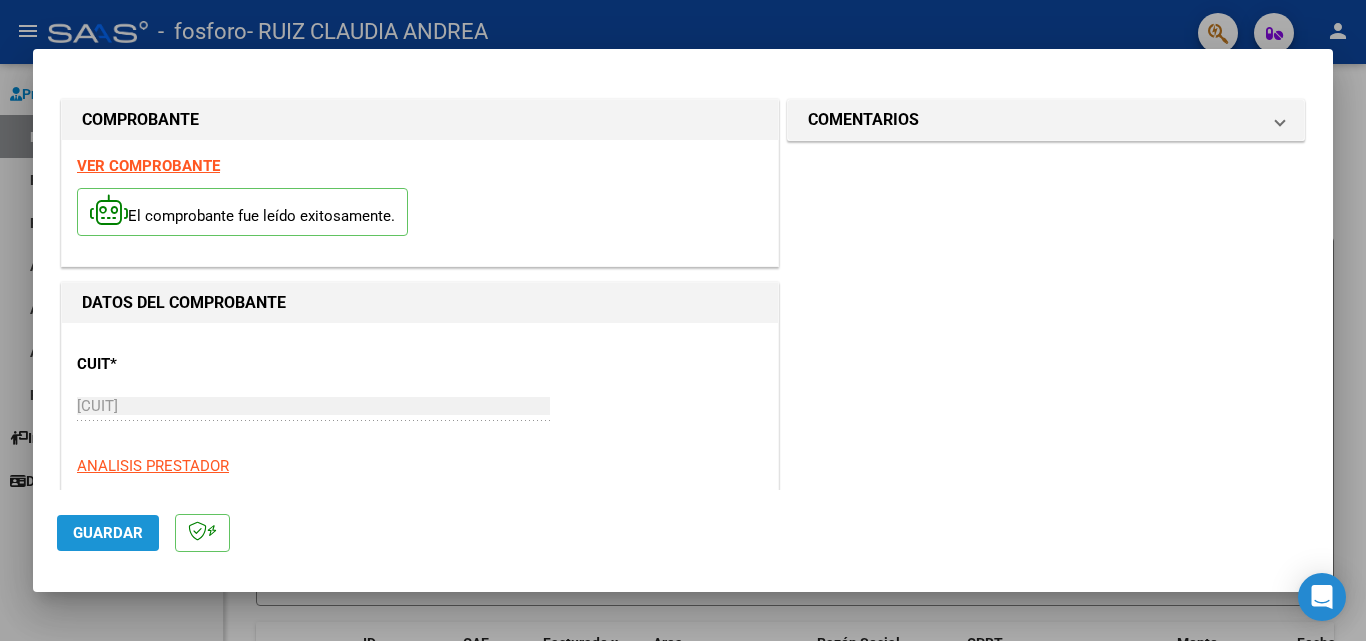 click on "Guardar" 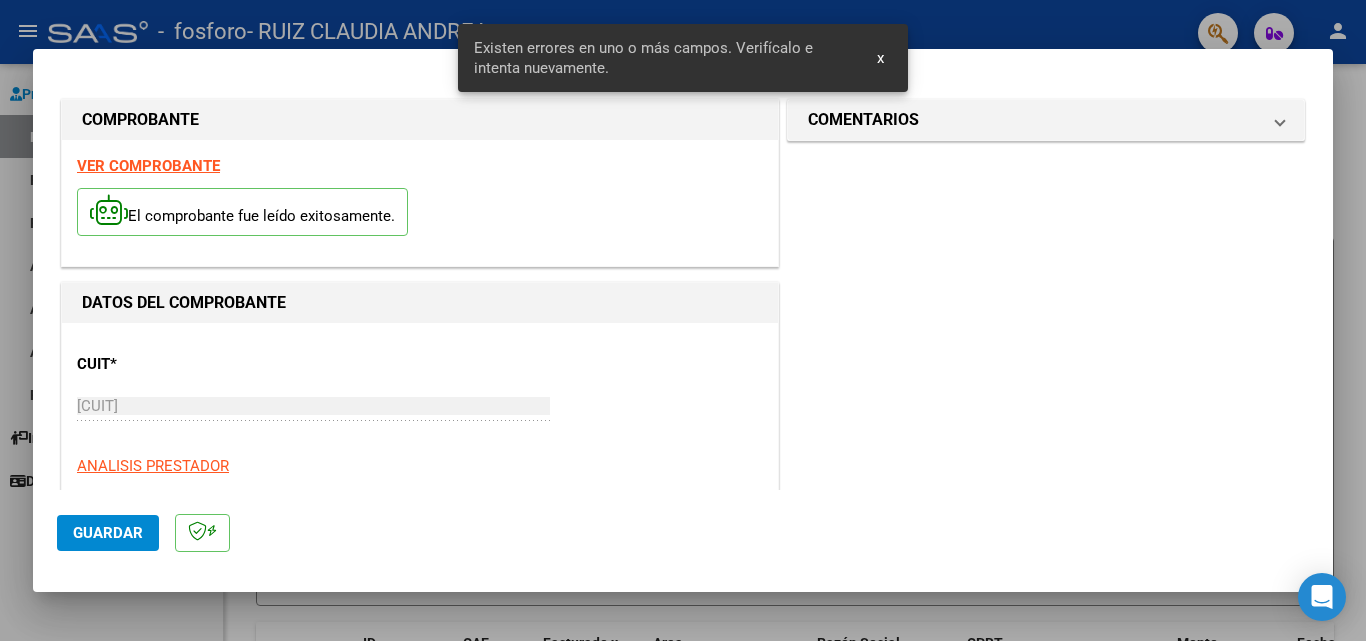 scroll, scrollTop: 451, scrollLeft: 0, axis: vertical 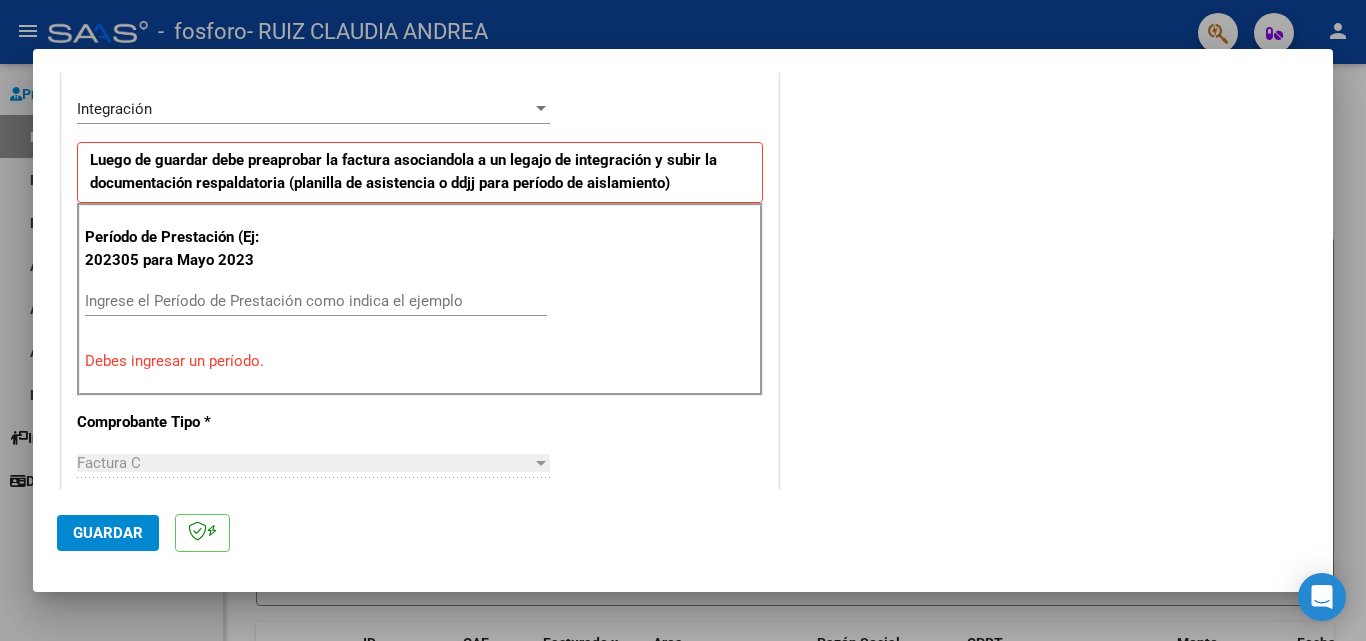 click on "Ingrese el Período de Prestación como indica el ejemplo" at bounding box center (316, 301) 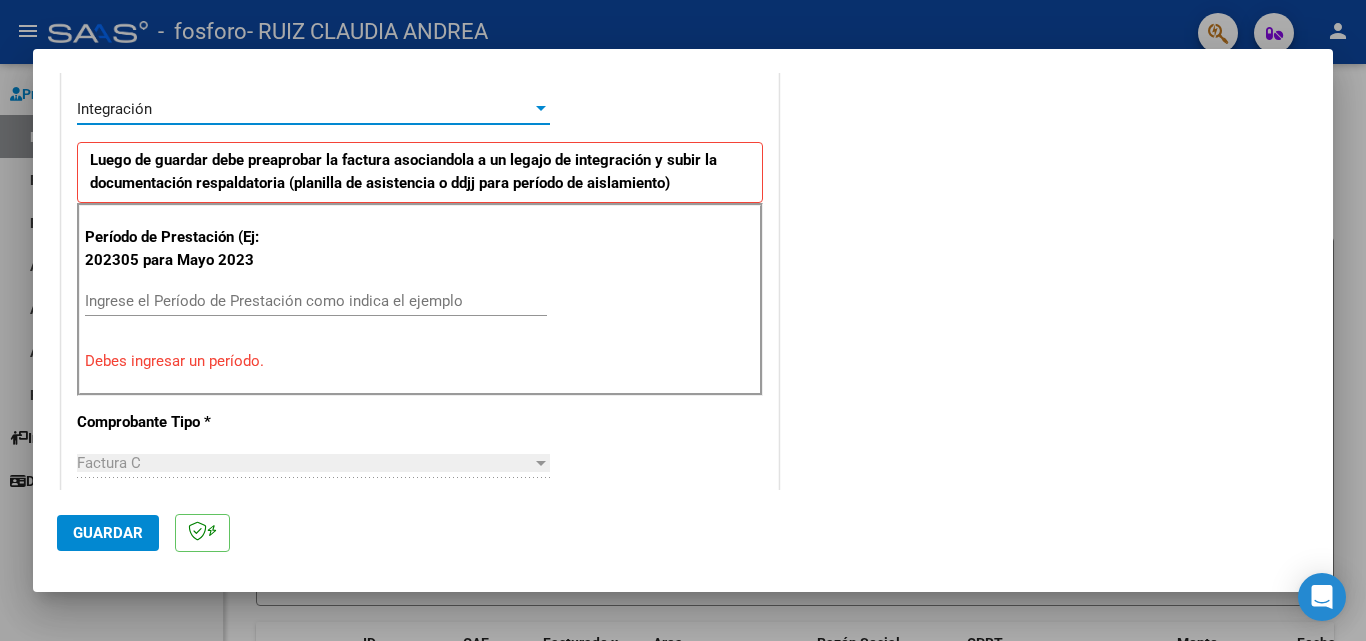 click on "Integración" at bounding box center [304, 109] 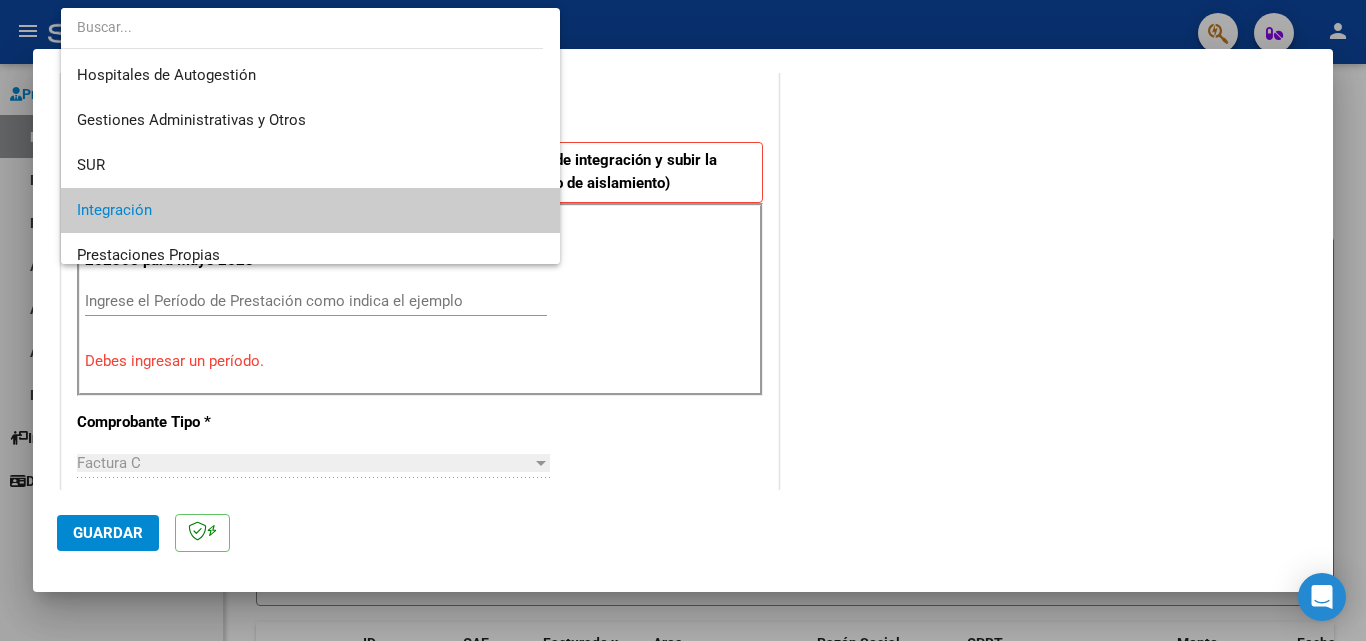 scroll, scrollTop: 101, scrollLeft: 0, axis: vertical 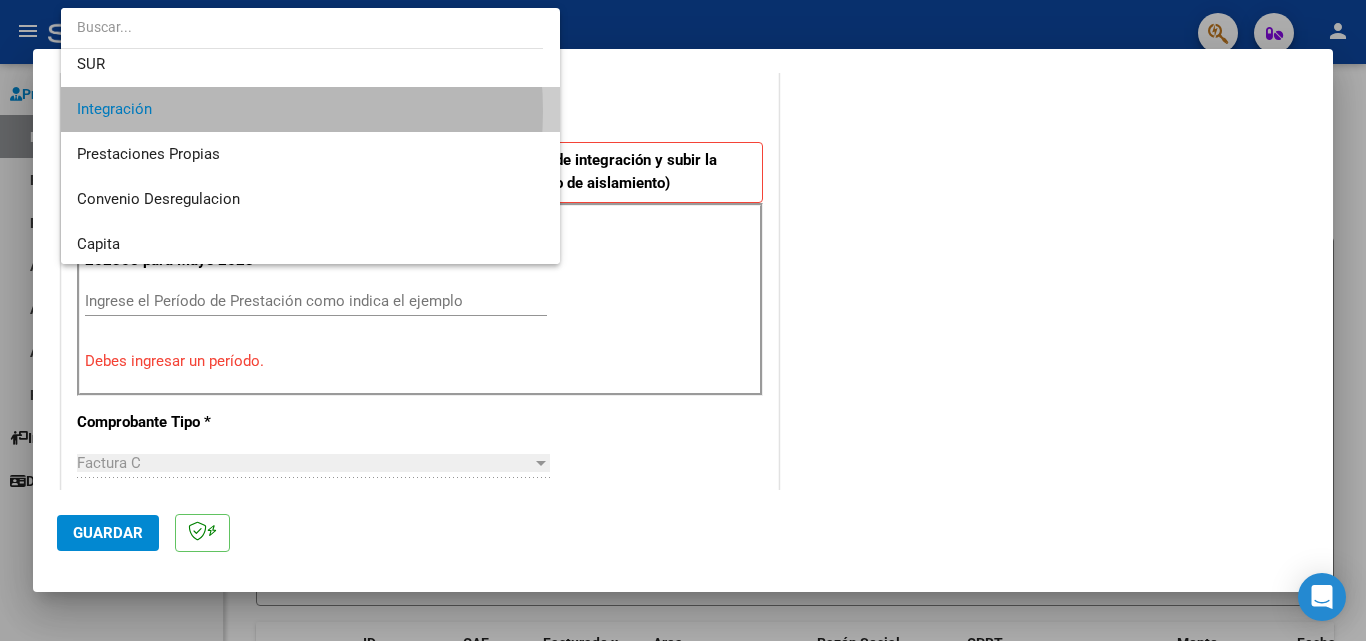 click on "Integración" at bounding box center [310, 109] 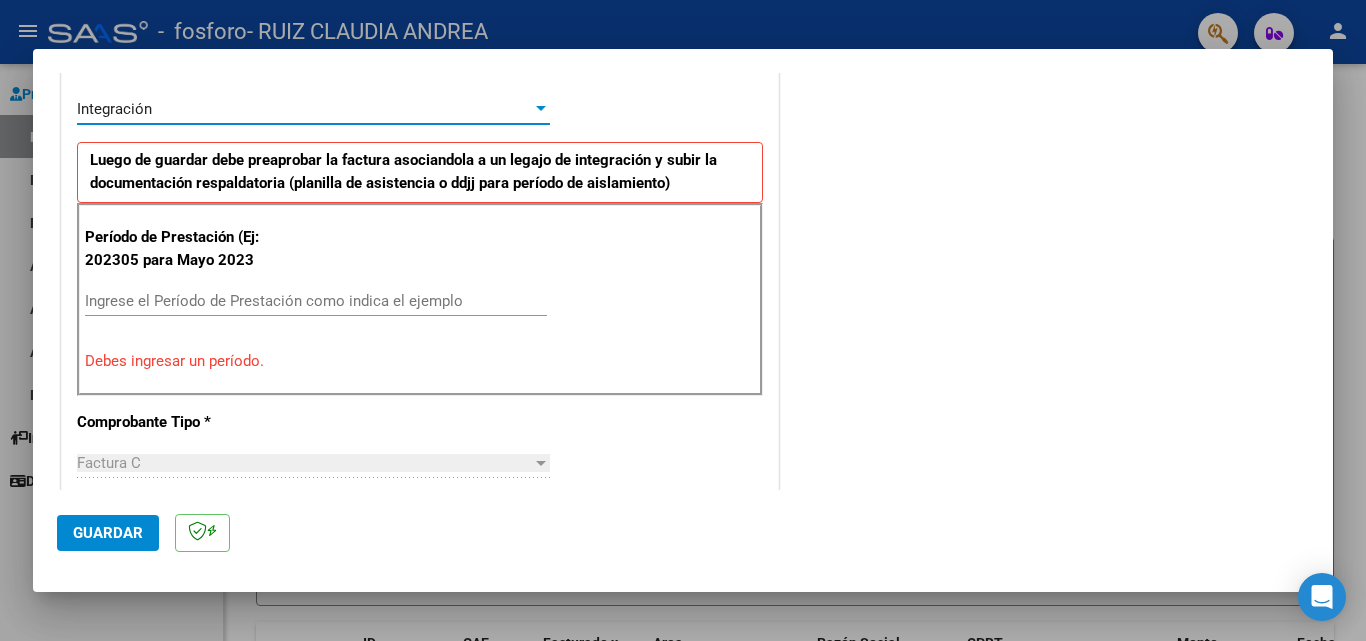 click on "Ingrese el Período de Prestación como indica el ejemplo" at bounding box center (316, 301) 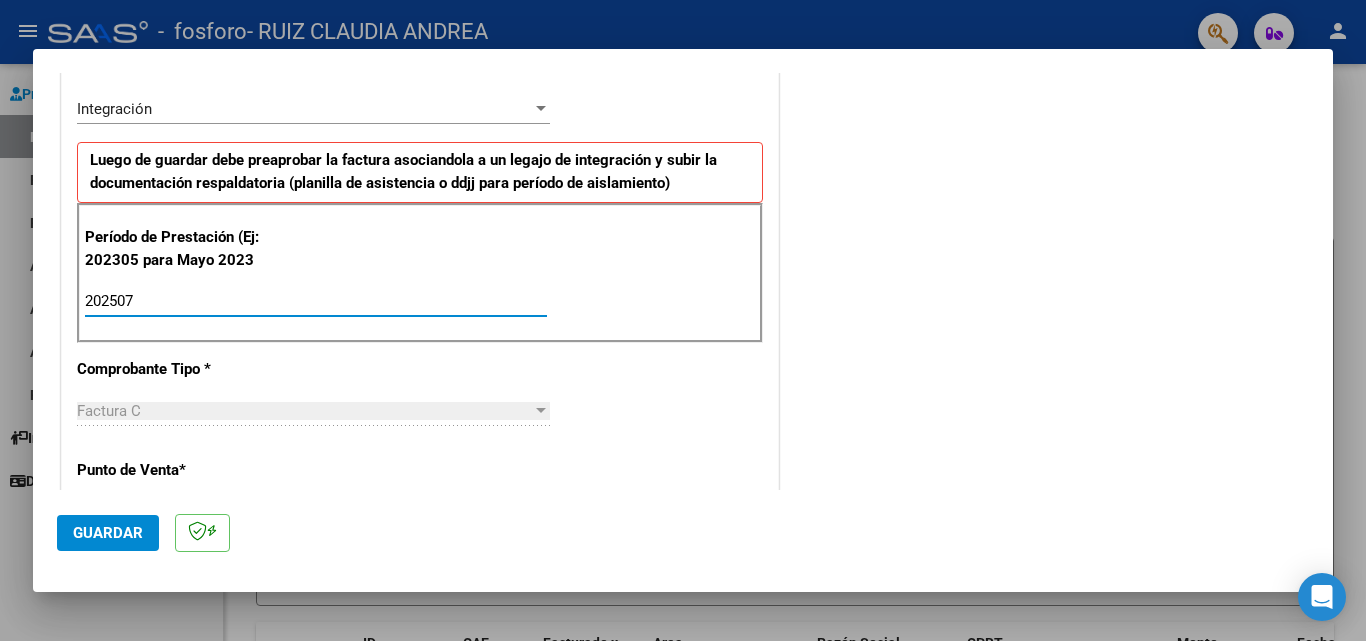 type on "202507" 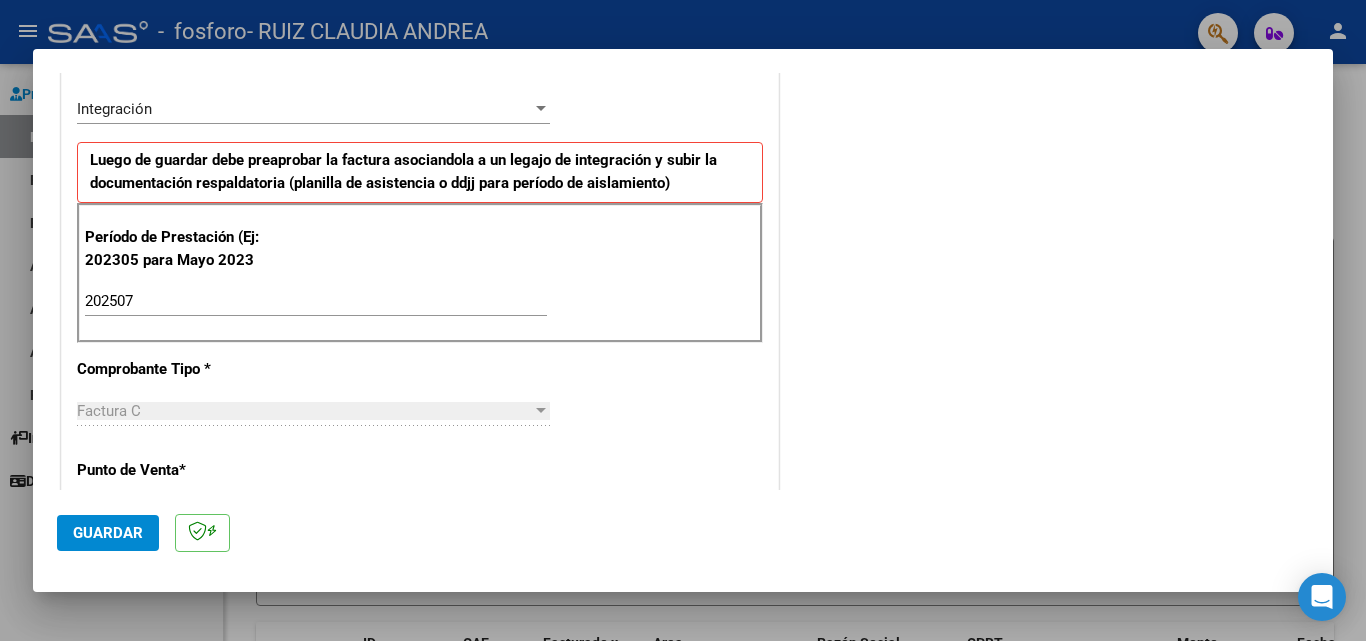click at bounding box center [541, 410] 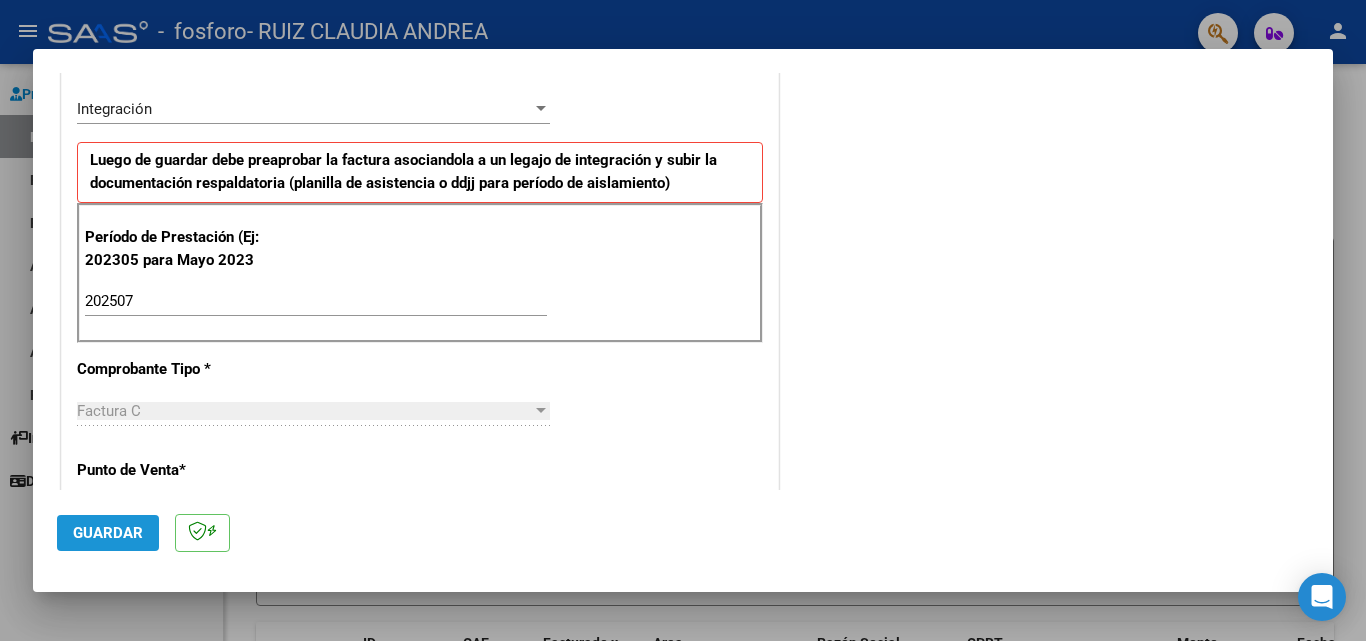 click on "Guardar" 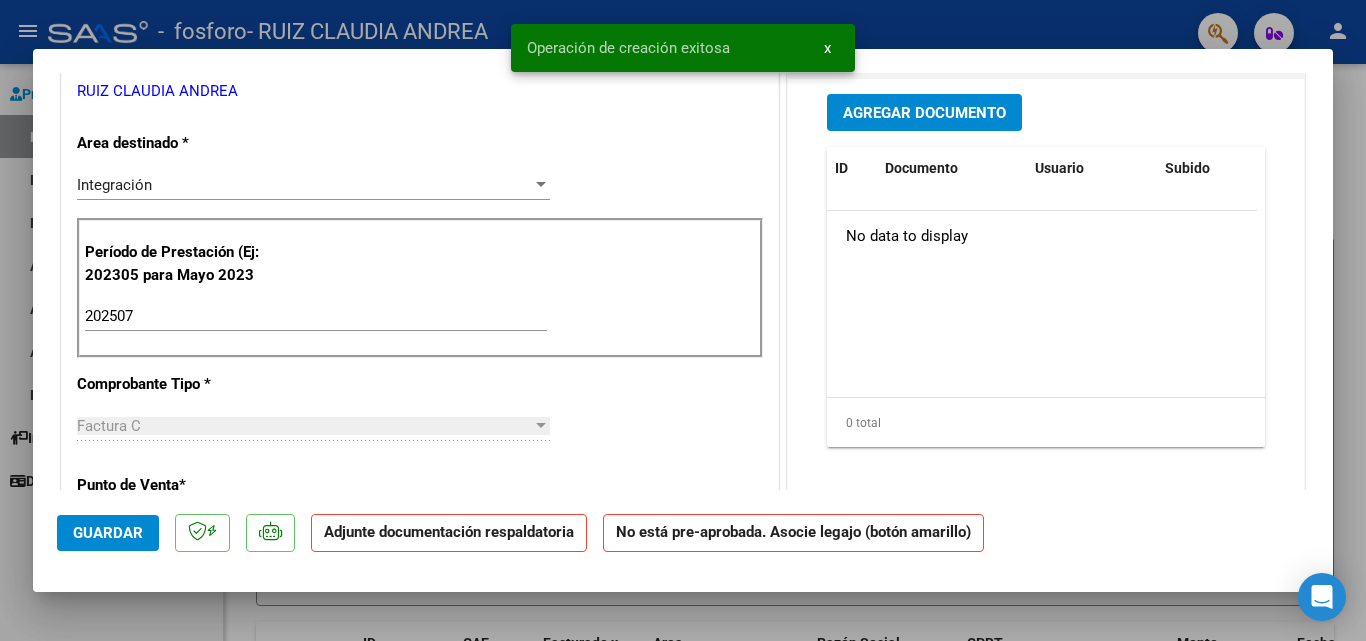 scroll, scrollTop: 0, scrollLeft: 0, axis: both 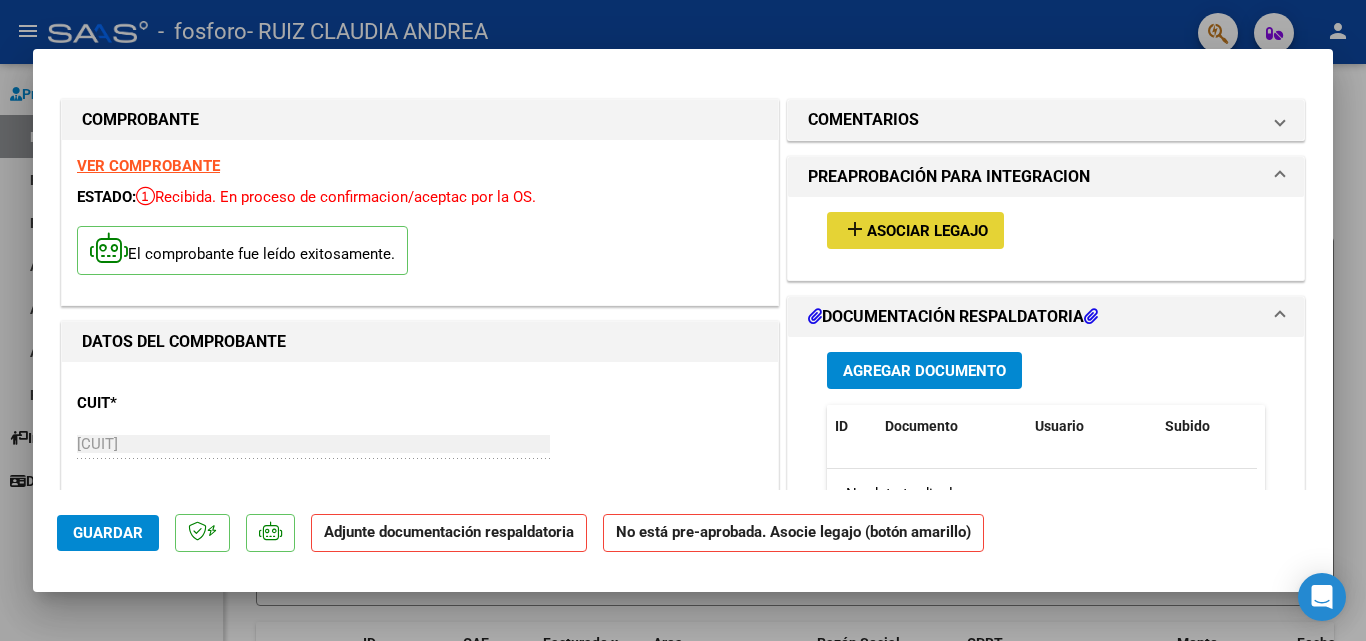 click on "Asociar Legajo" at bounding box center (927, 231) 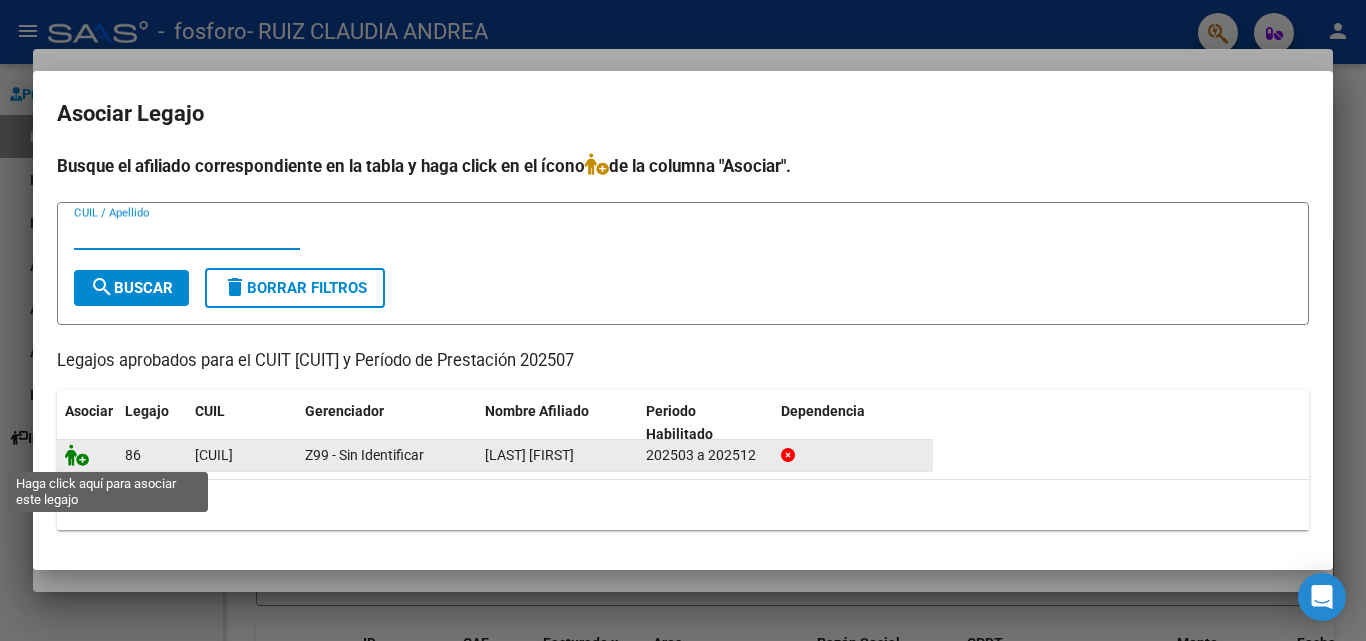 click 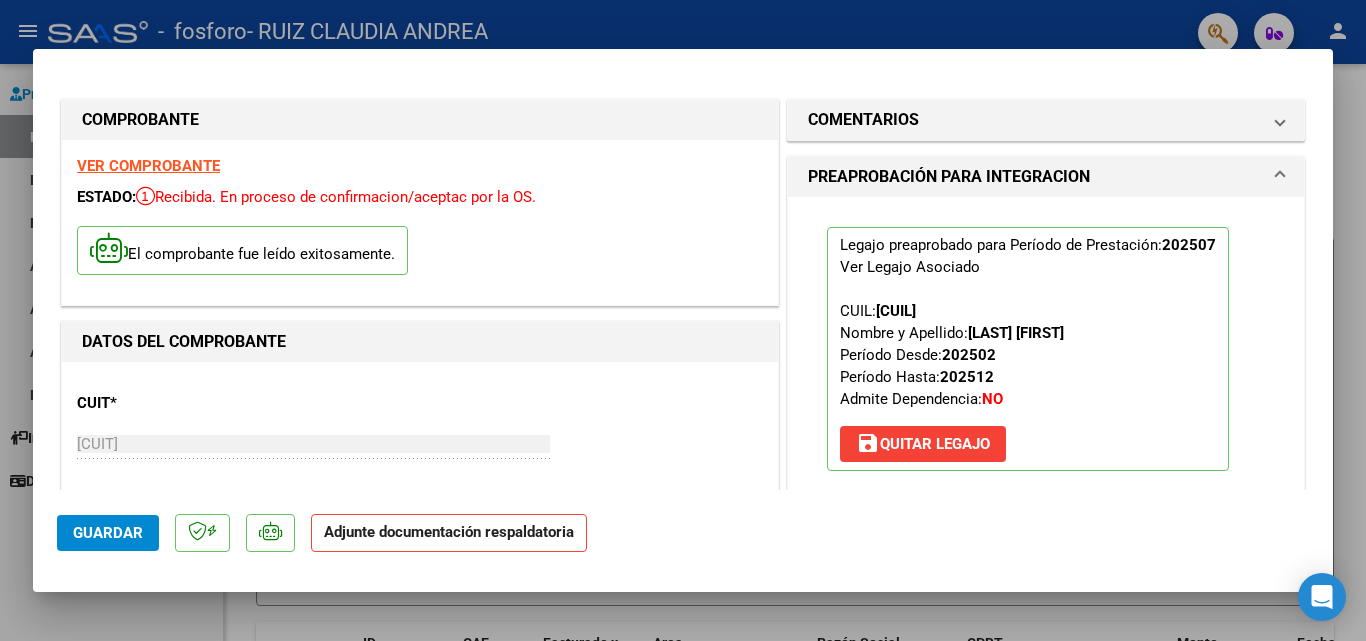 click on "CUIT  *   [CUIT] Ingresar CUIT  ANALISIS PRESTADOR  RUIZ CLAUDIA ANDREA  ARCA Padrón" at bounding box center (420, 465) 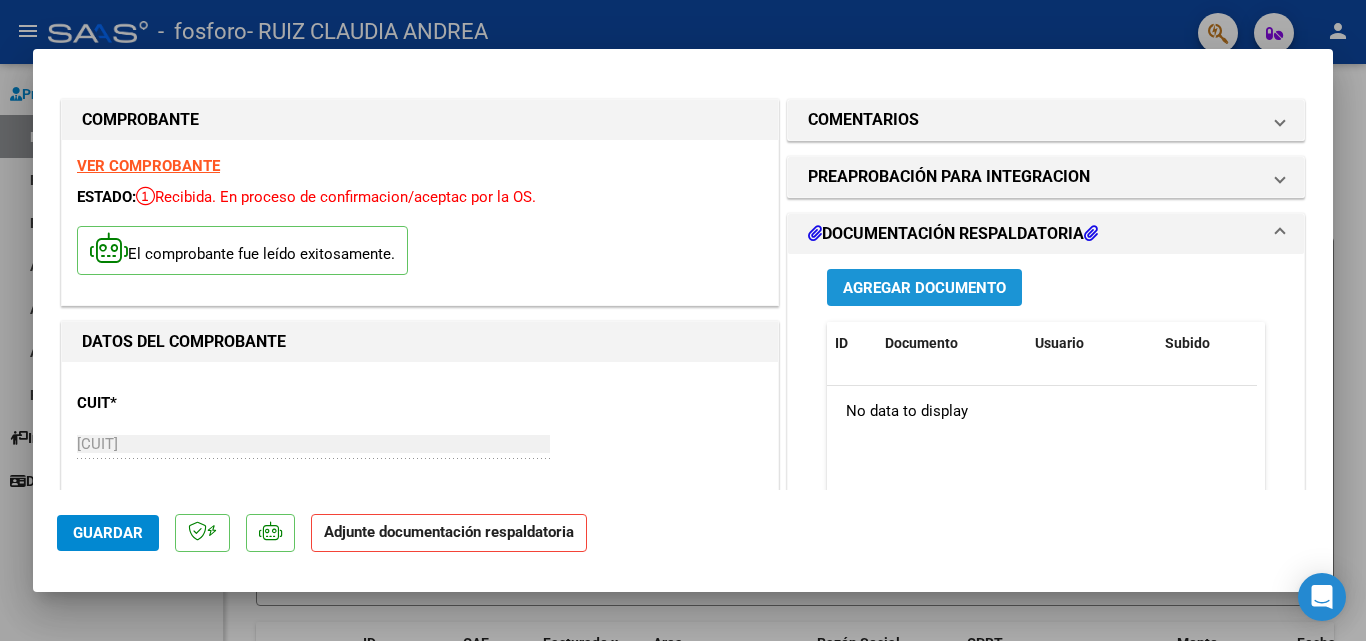 click on "Agregar Documento" at bounding box center (924, 288) 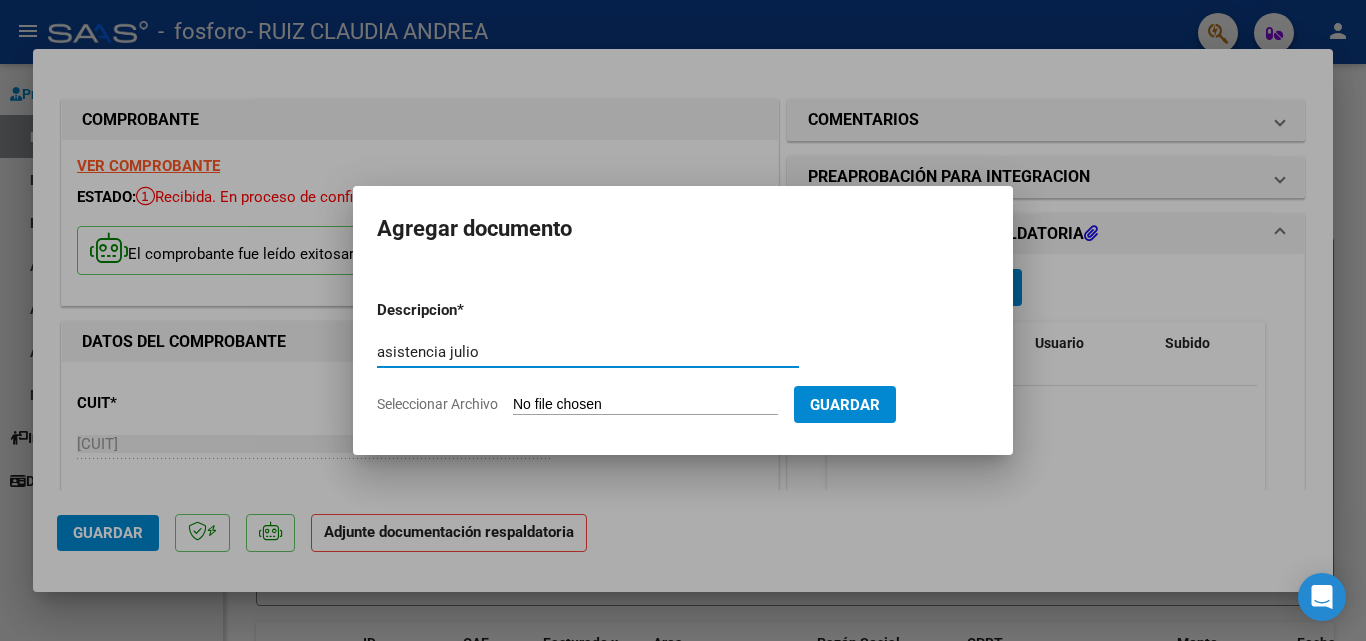 type on "asistencia julio" 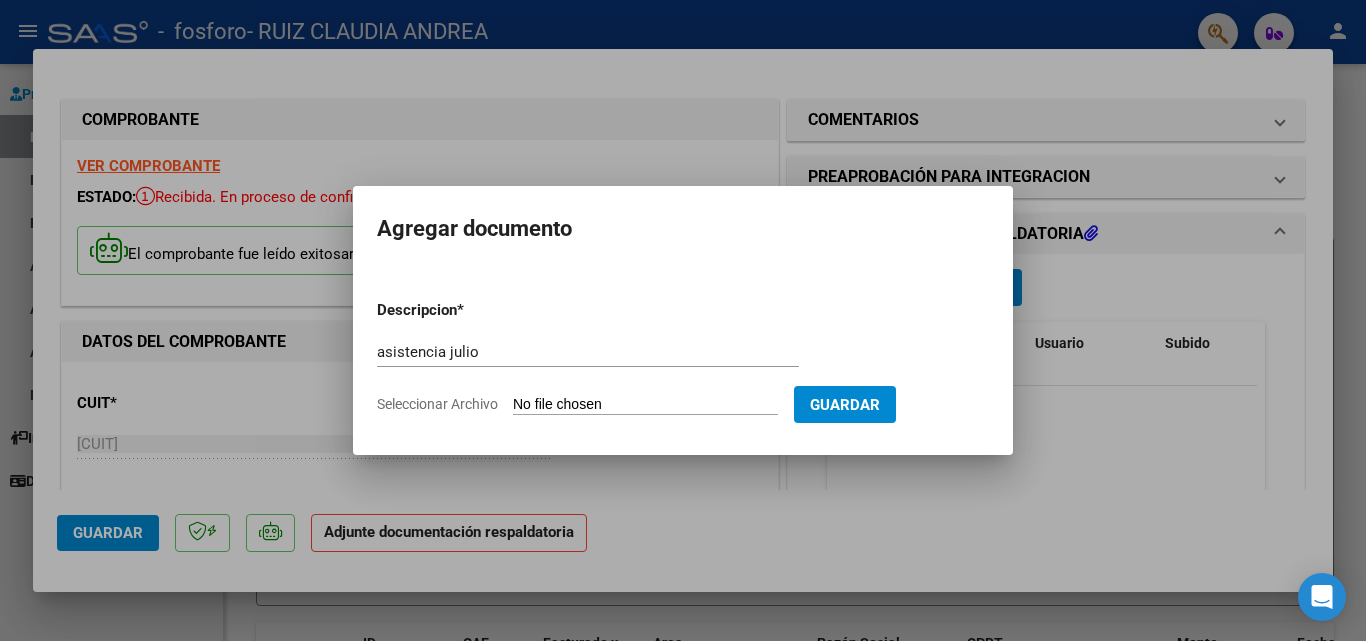 click on "Seleccionar Archivo" 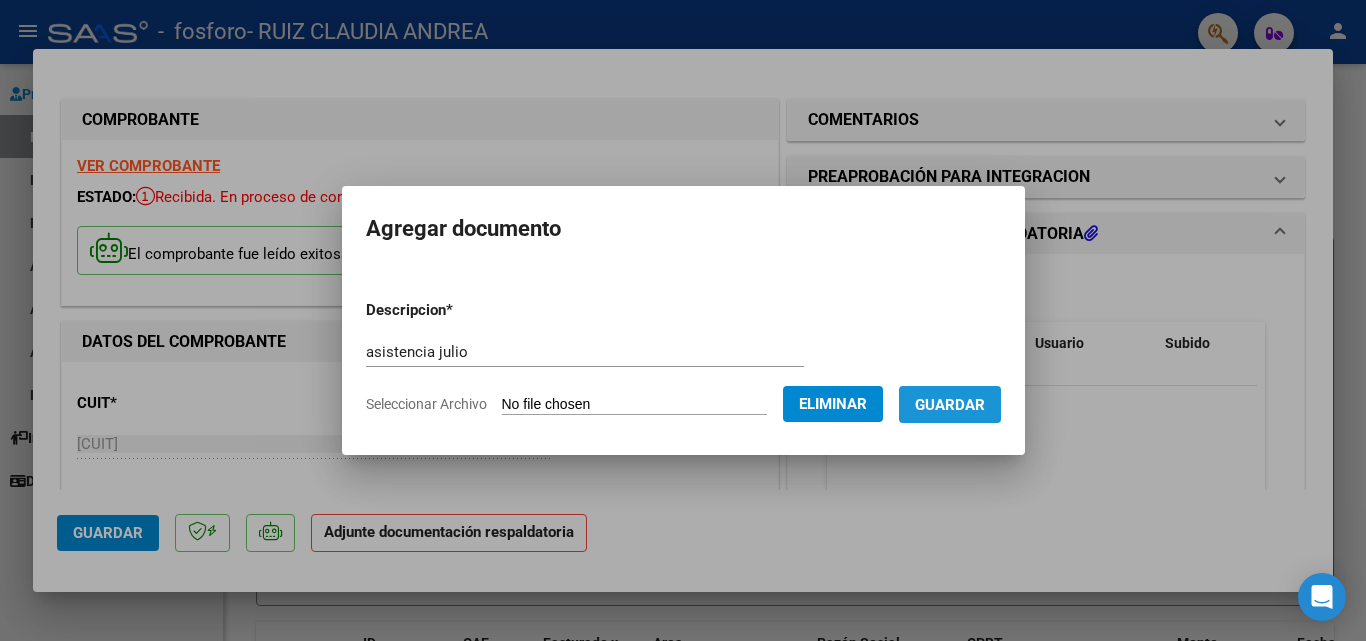 click on "Guardar" at bounding box center [950, 404] 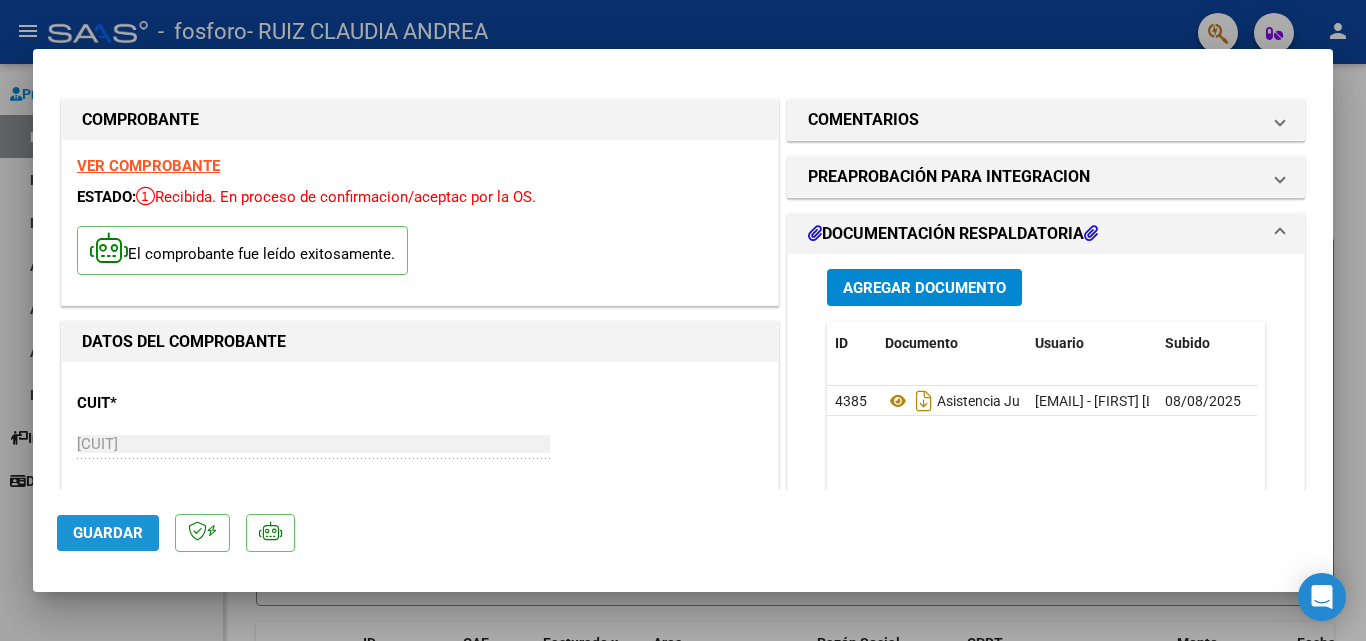 click on "Guardar" 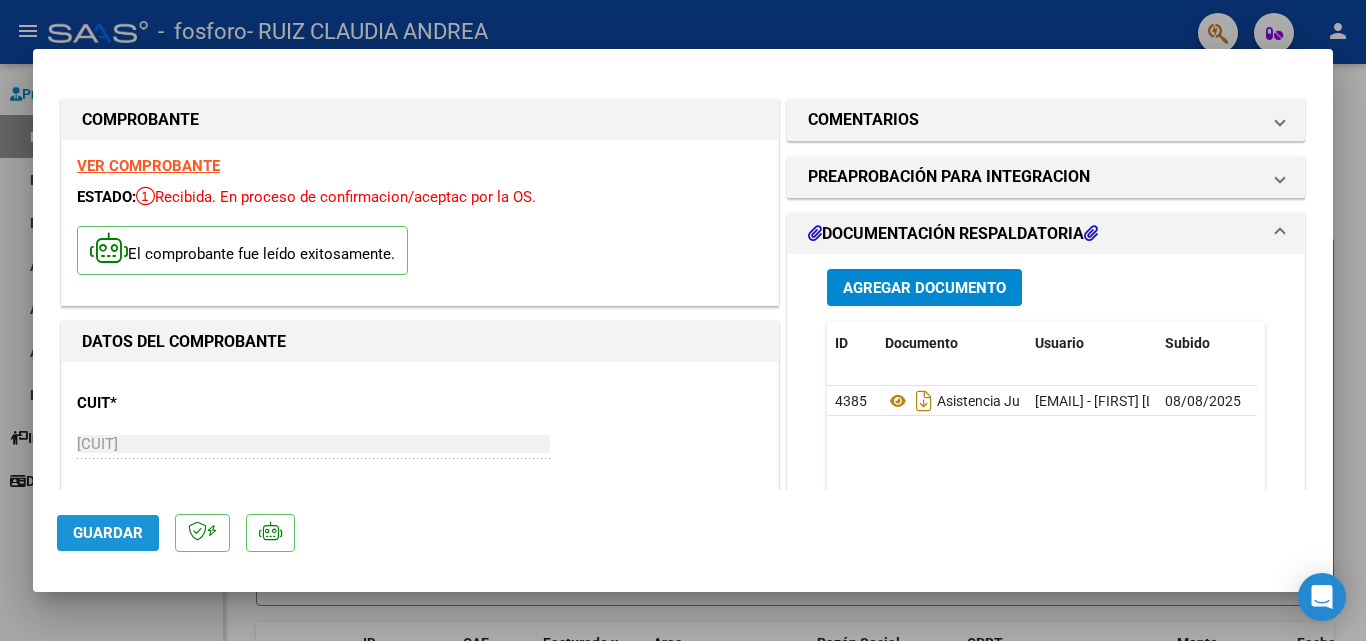 click on "Guardar" 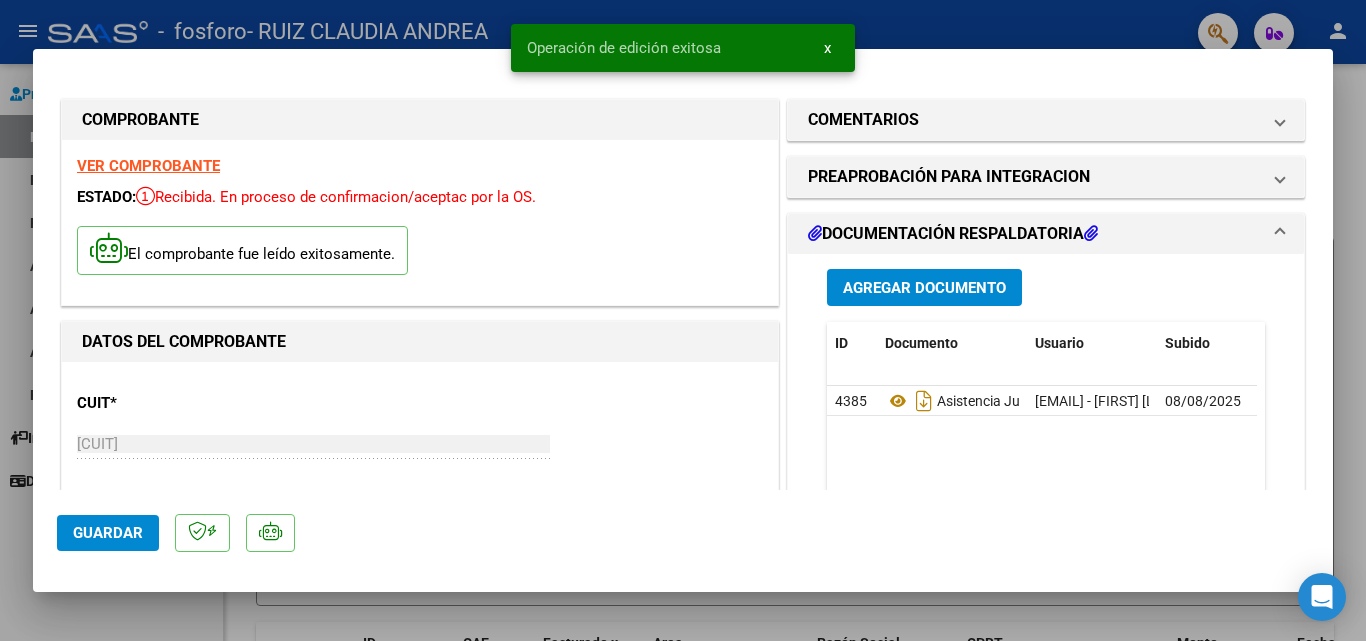 click at bounding box center [683, 320] 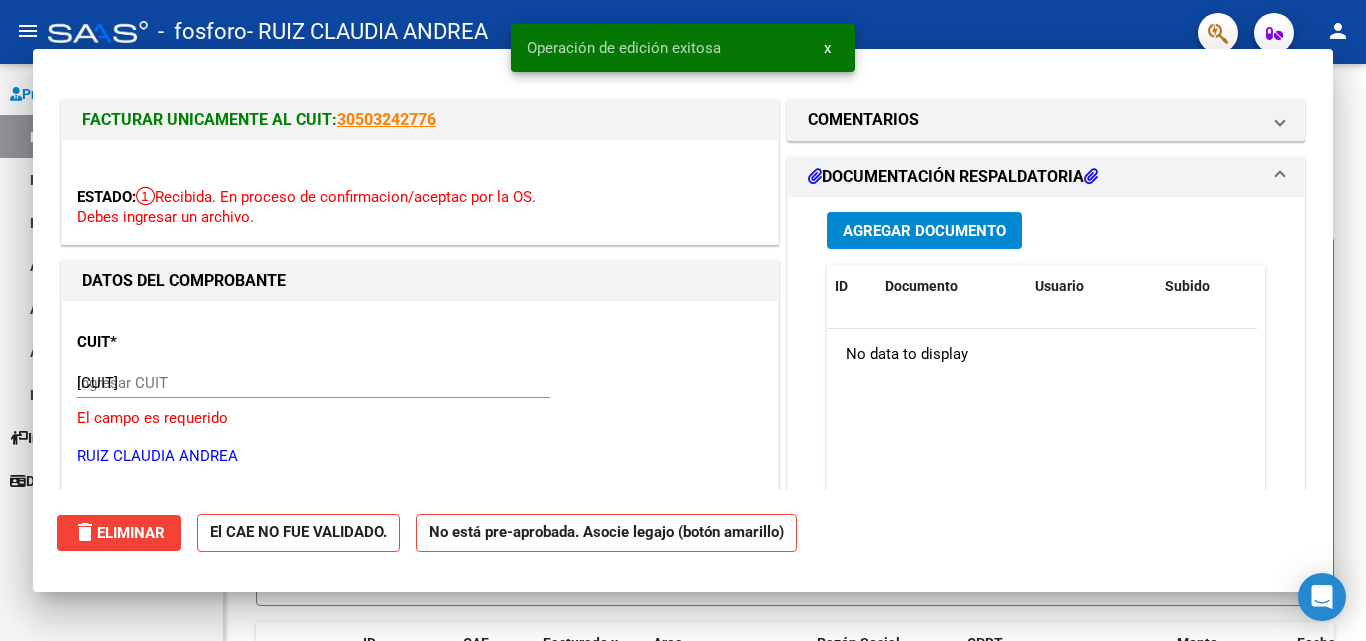 type 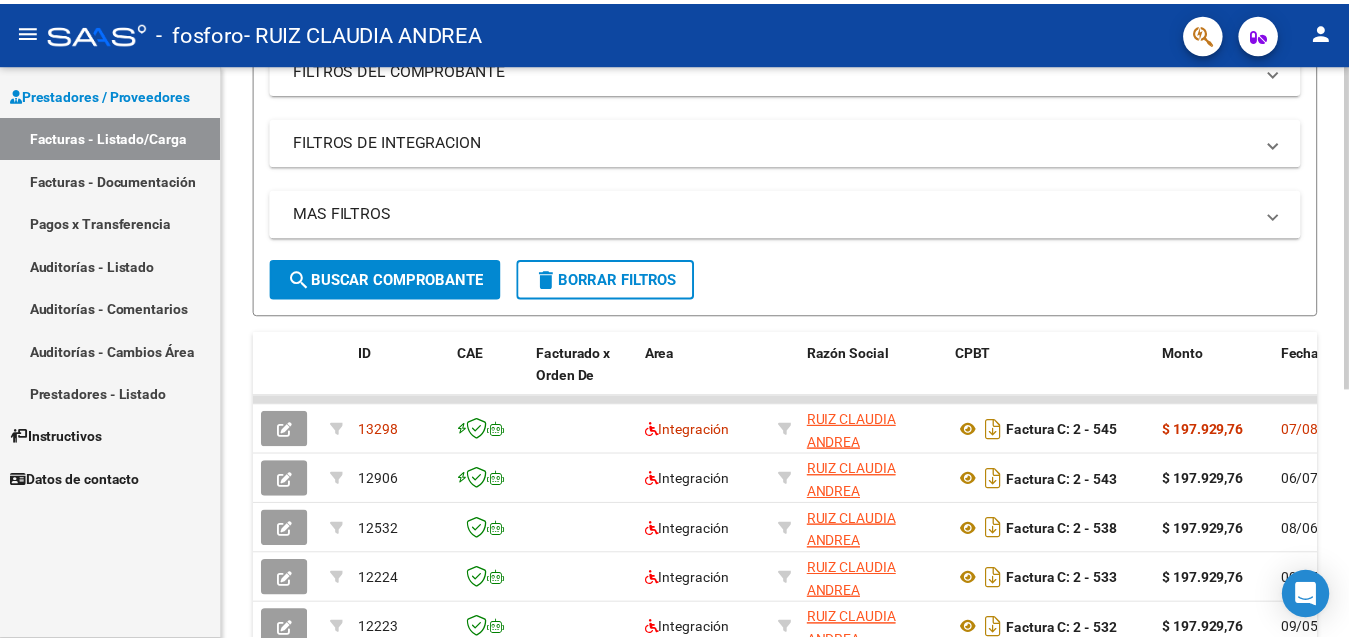 scroll, scrollTop: 0, scrollLeft: 0, axis: both 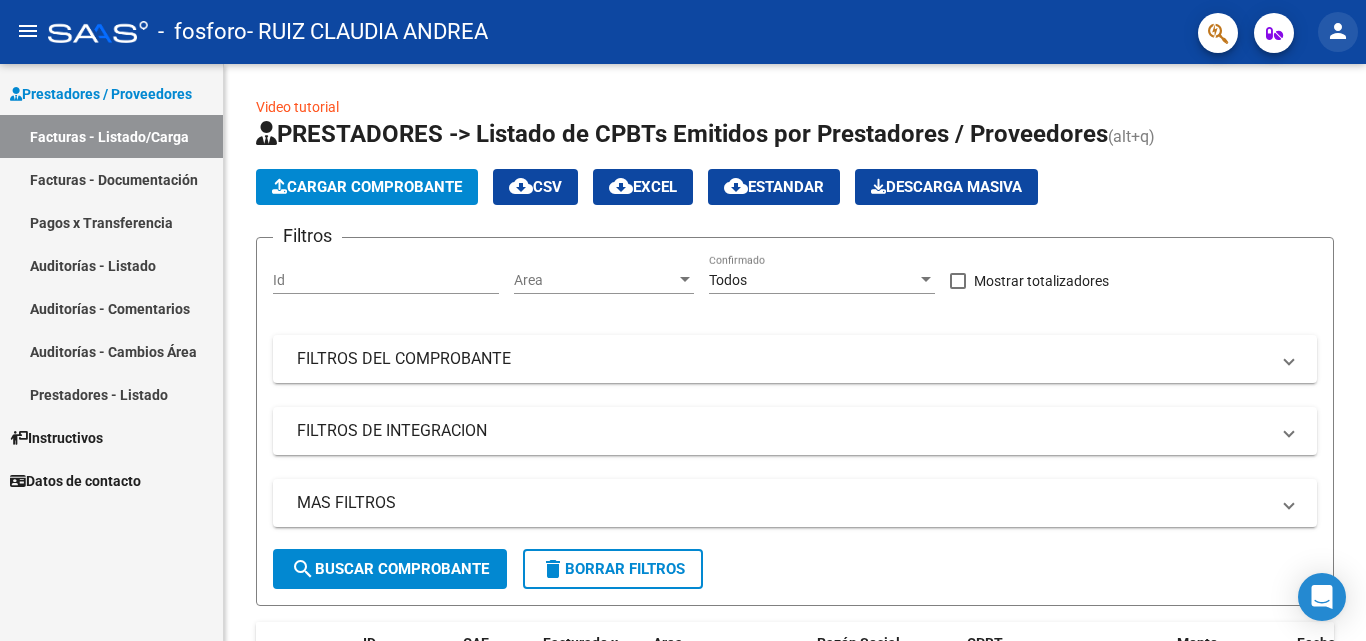 click on "person" 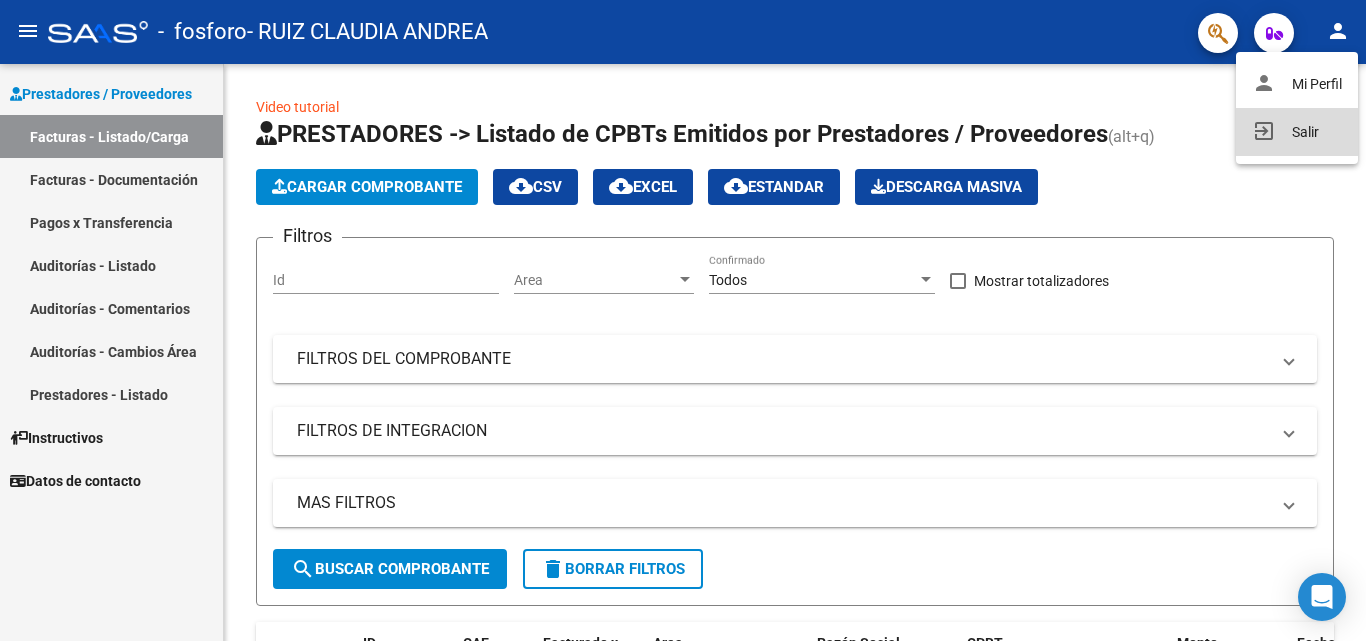 click on "exit_to_app  Salir" at bounding box center [1297, 132] 